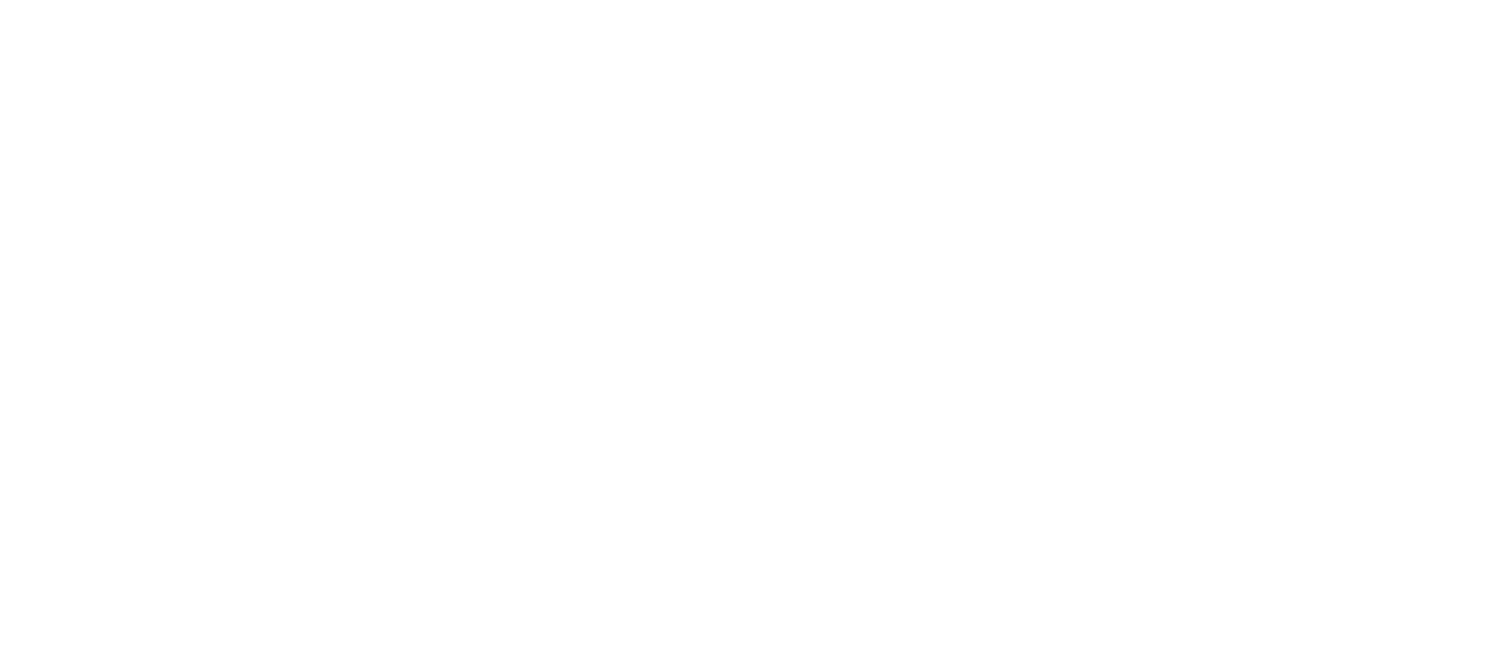 scroll, scrollTop: 0, scrollLeft: 0, axis: both 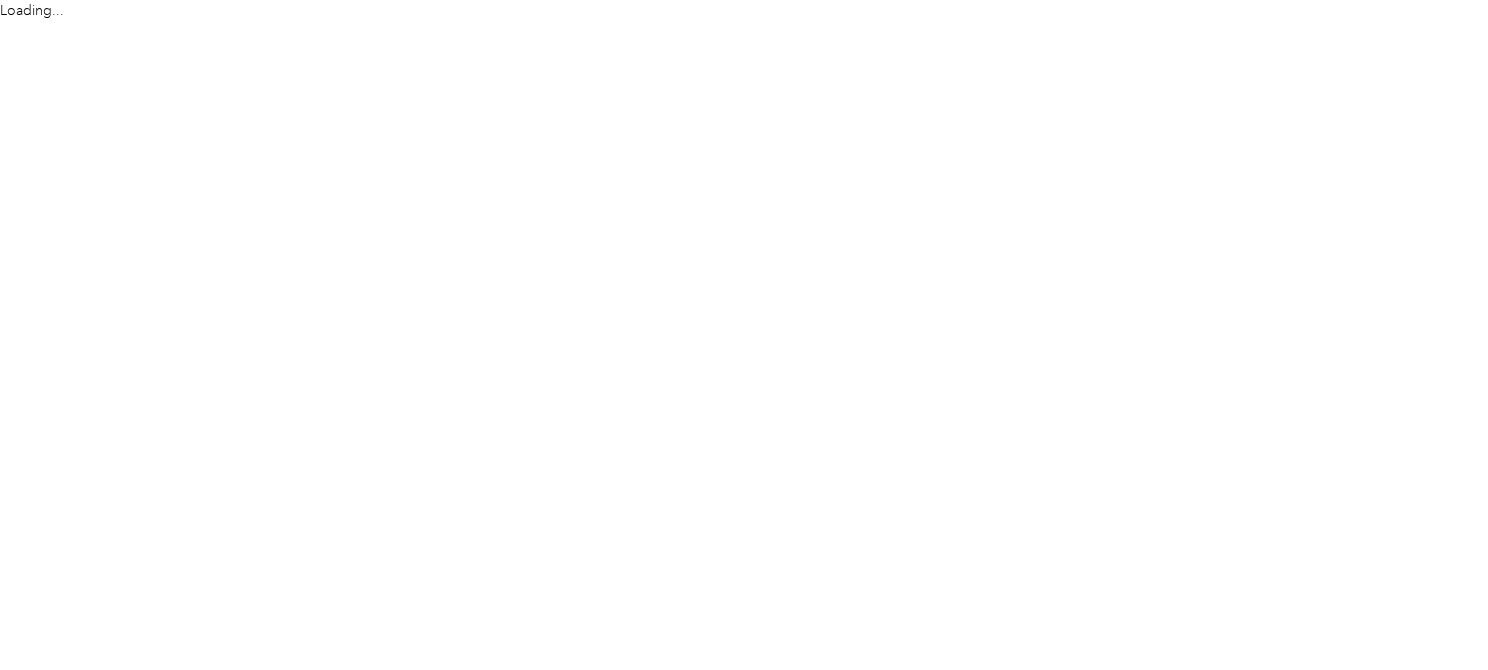 click on "Loading..." at bounding box center [739, 335] 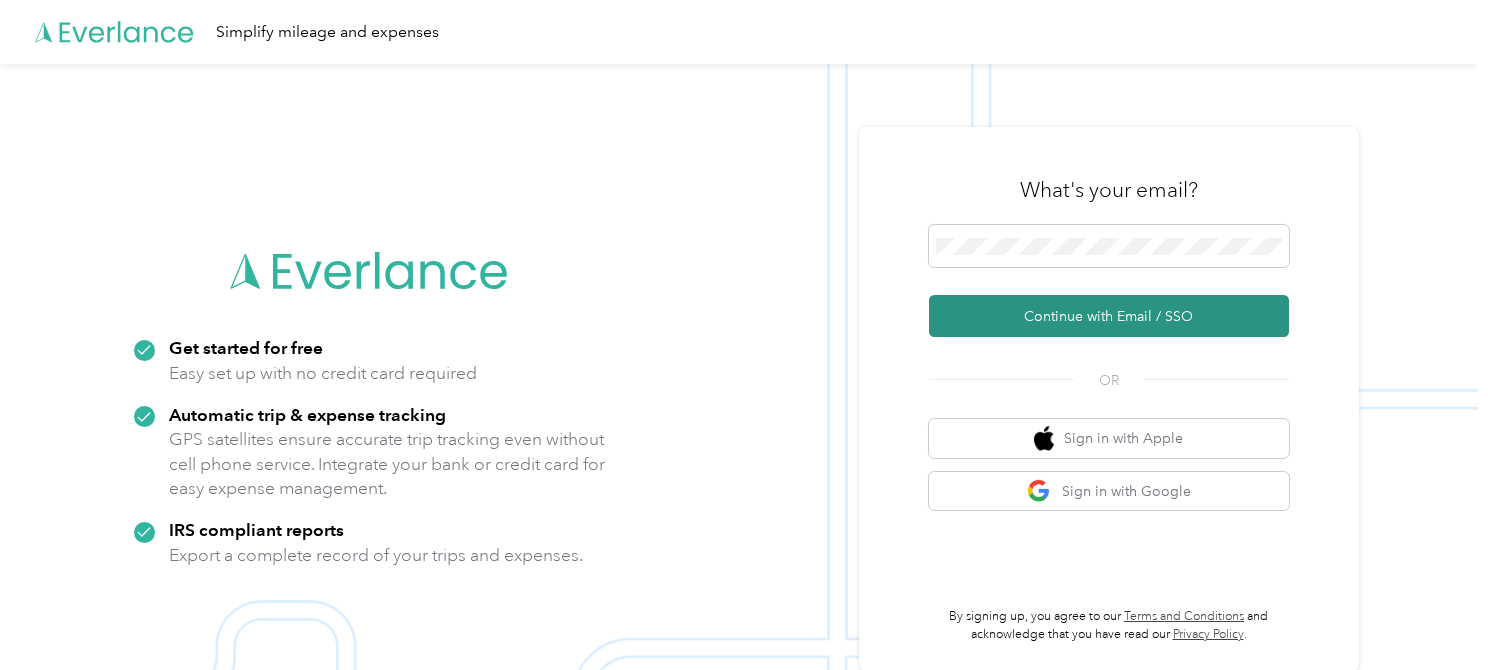 click on "Continue with Email / SSO" at bounding box center [1109, 316] 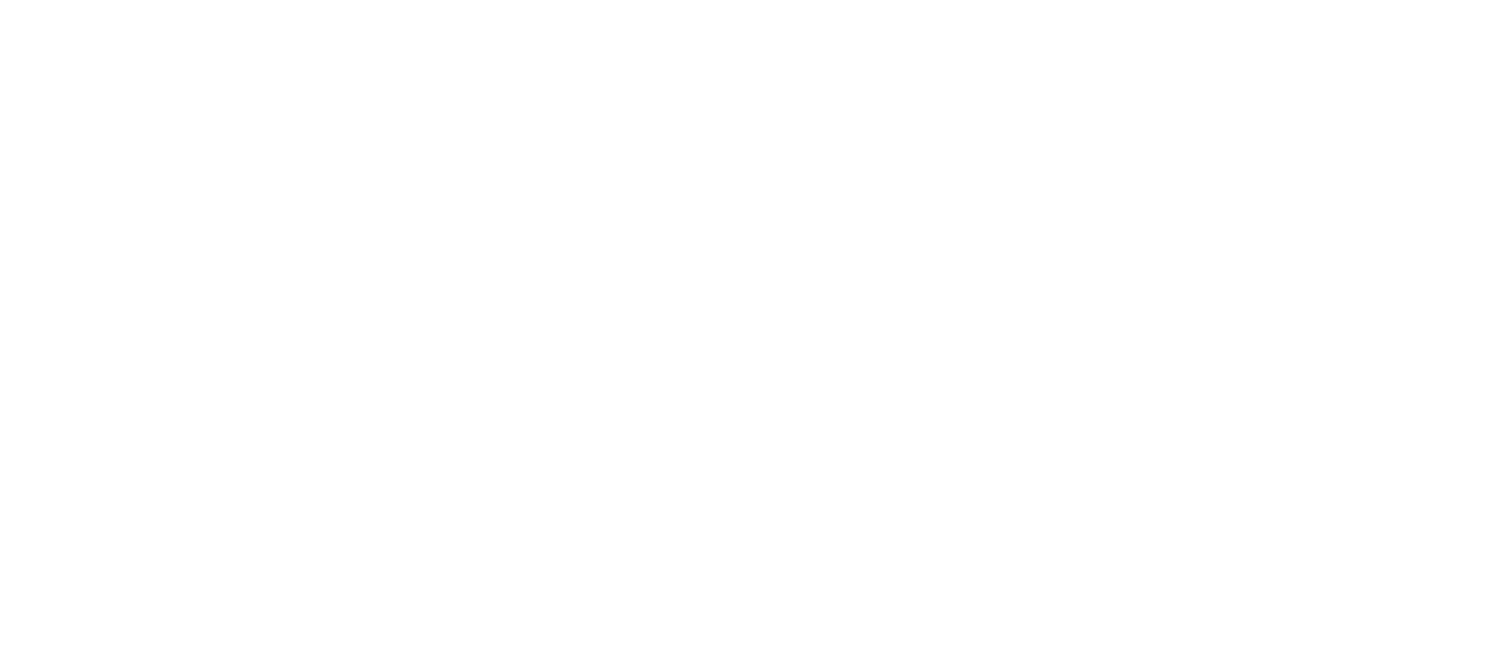 scroll, scrollTop: 0, scrollLeft: 0, axis: both 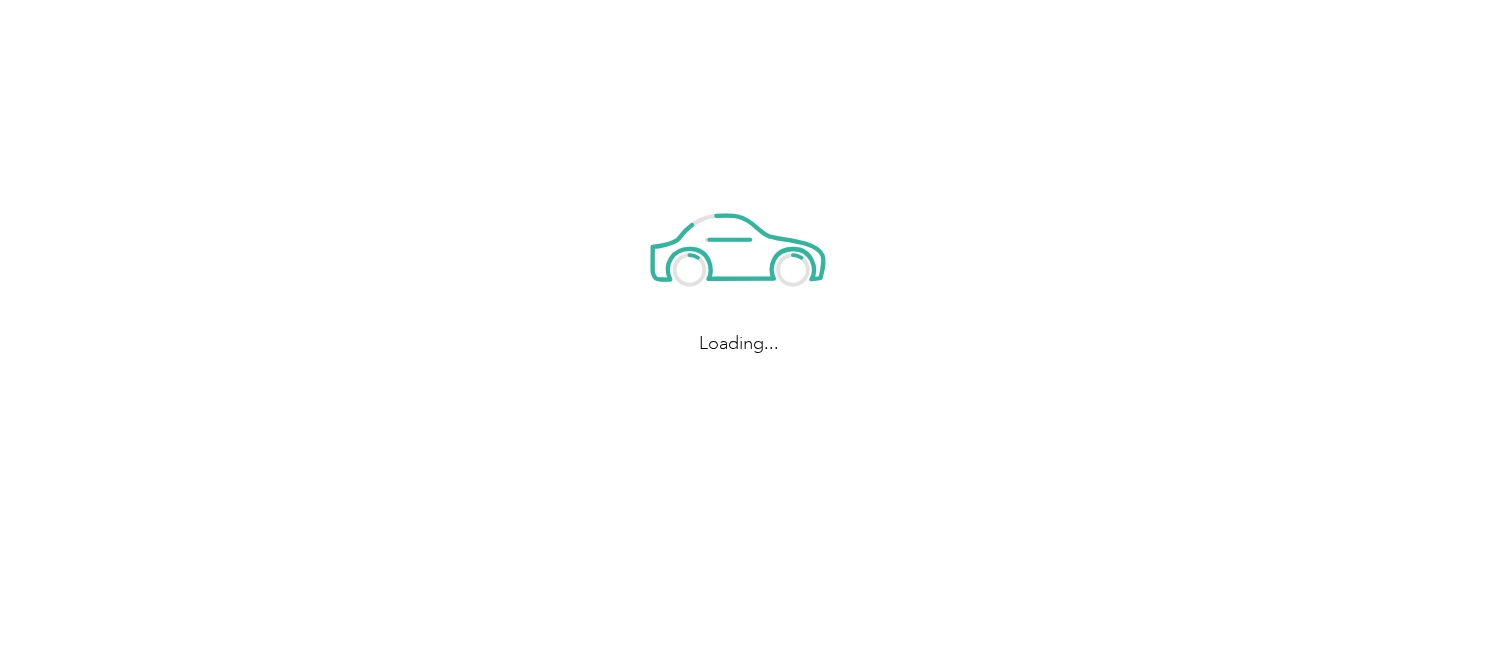 click on "Loading..." at bounding box center [739, 268] 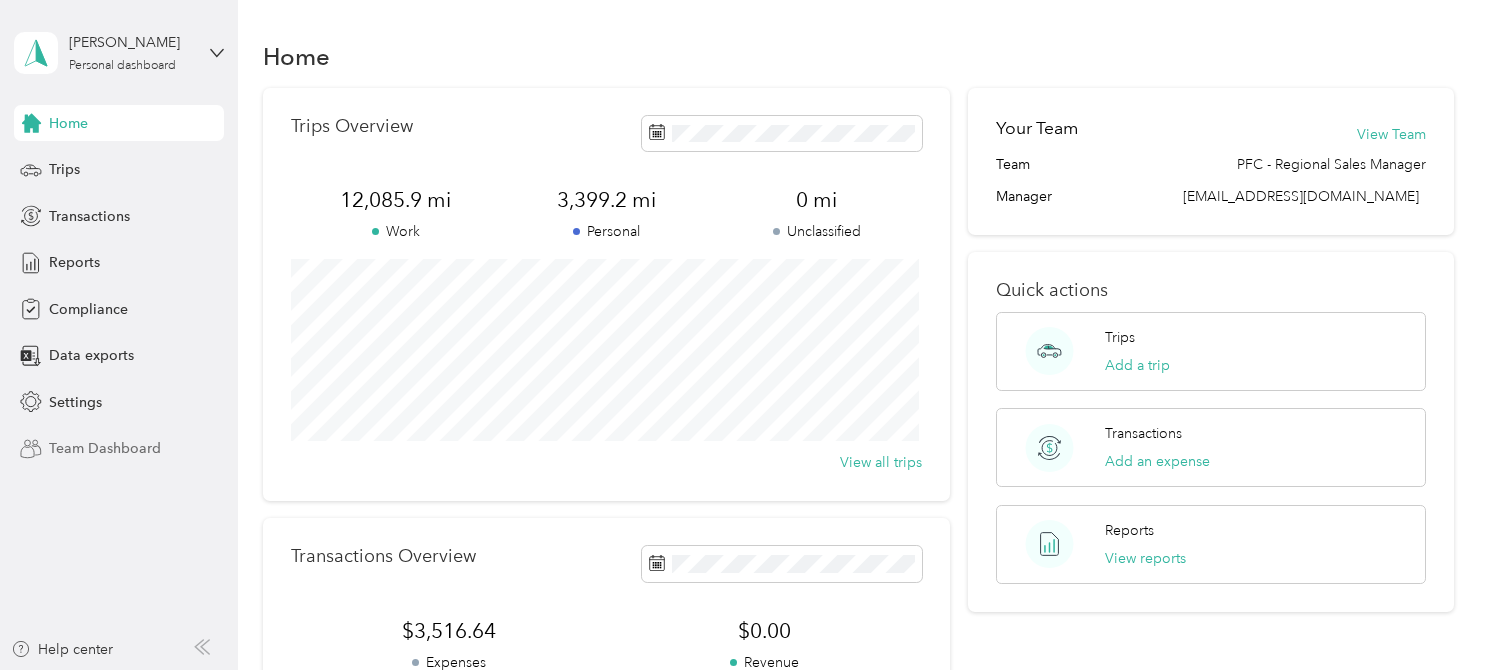click on "Team Dashboard" at bounding box center [105, 448] 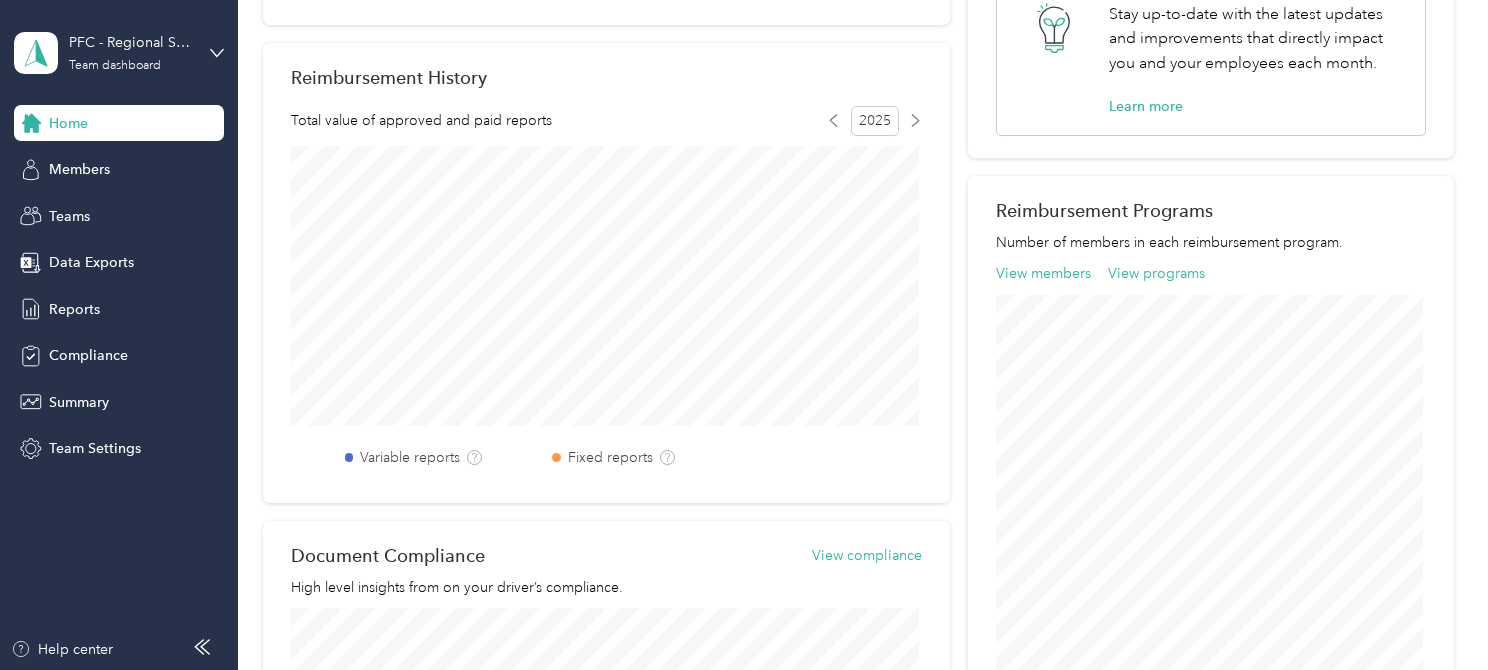 scroll, scrollTop: 478, scrollLeft: 0, axis: vertical 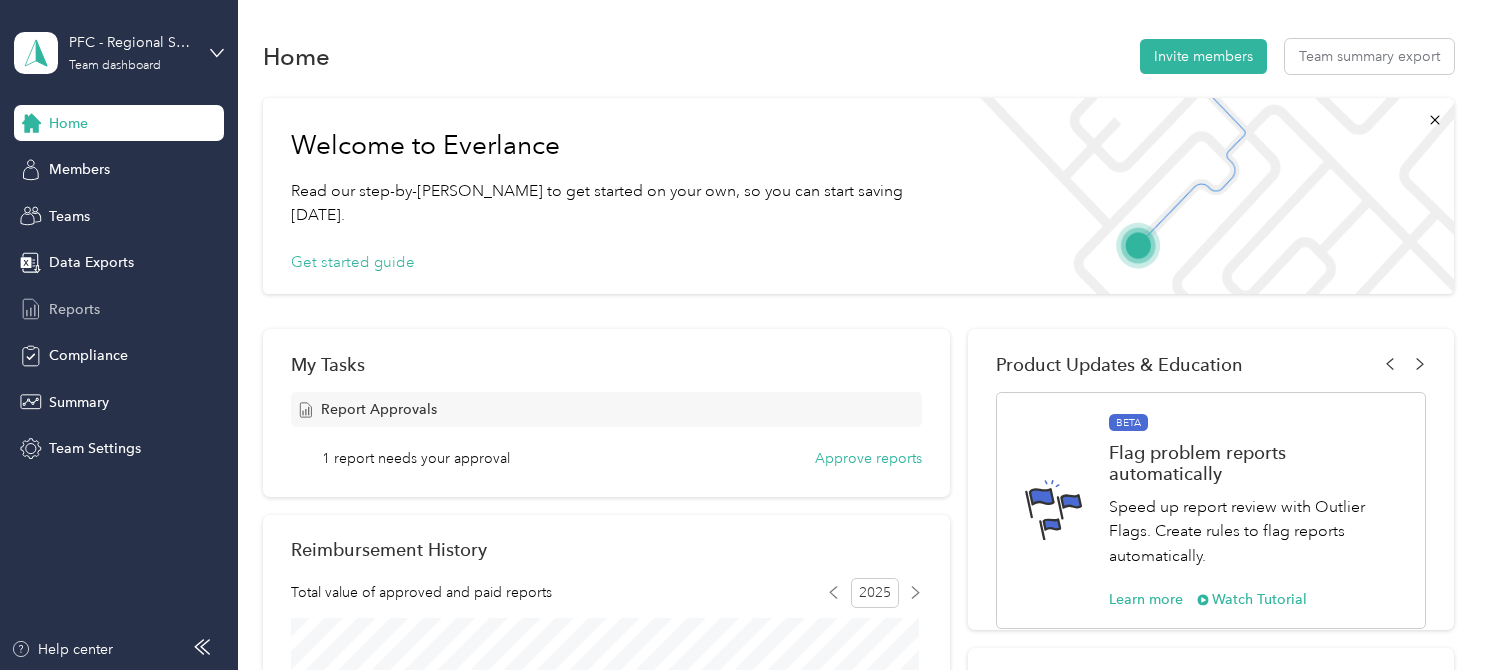 click on "Reports" at bounding box center [74, 309] 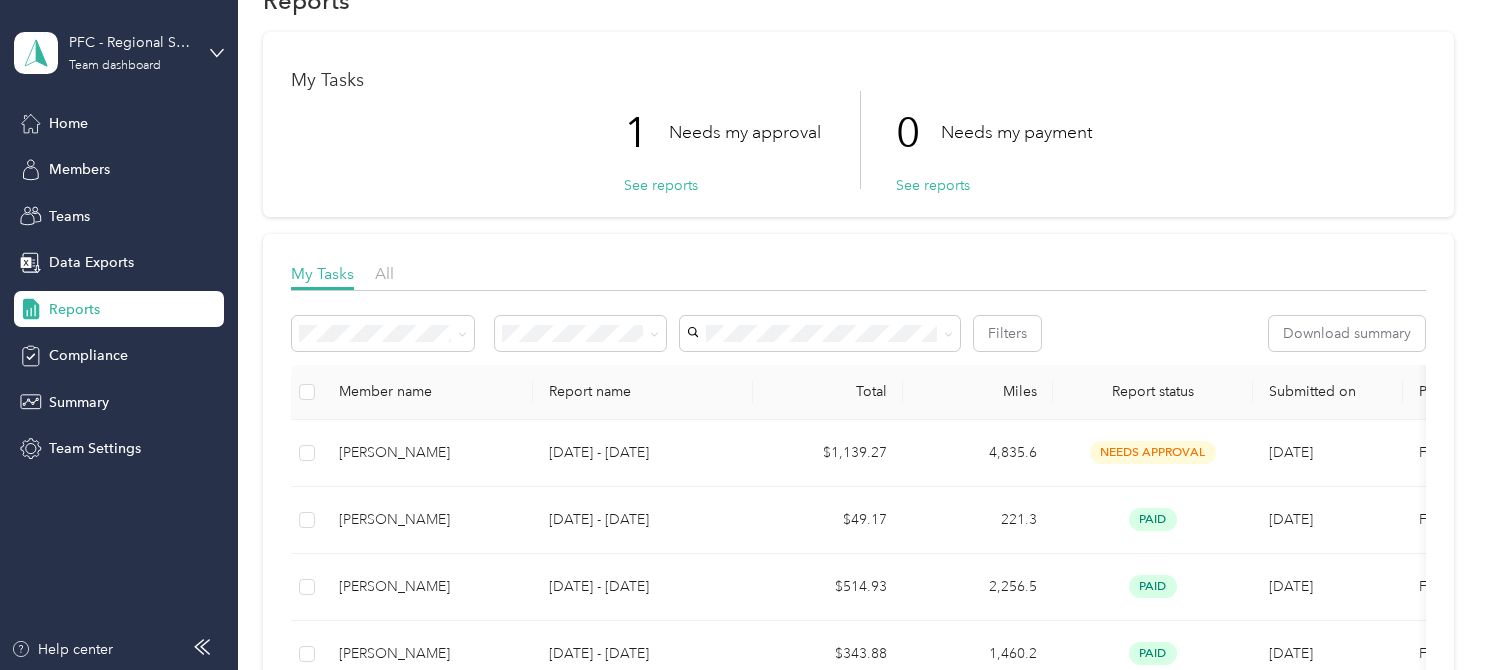scroll, scrollTop: 0, scrollLeft: 0, axis: both 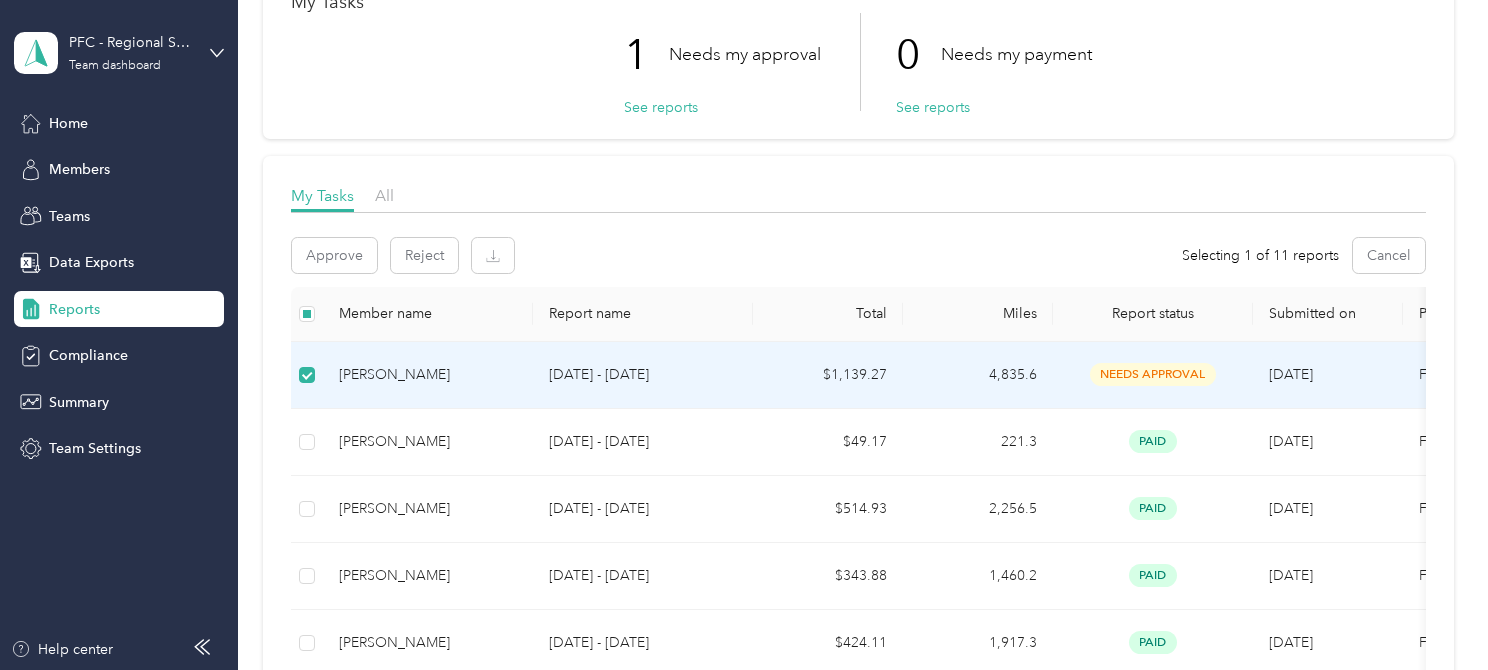 click on "[PERSON_NAME]" at bounding box center (428, 375) 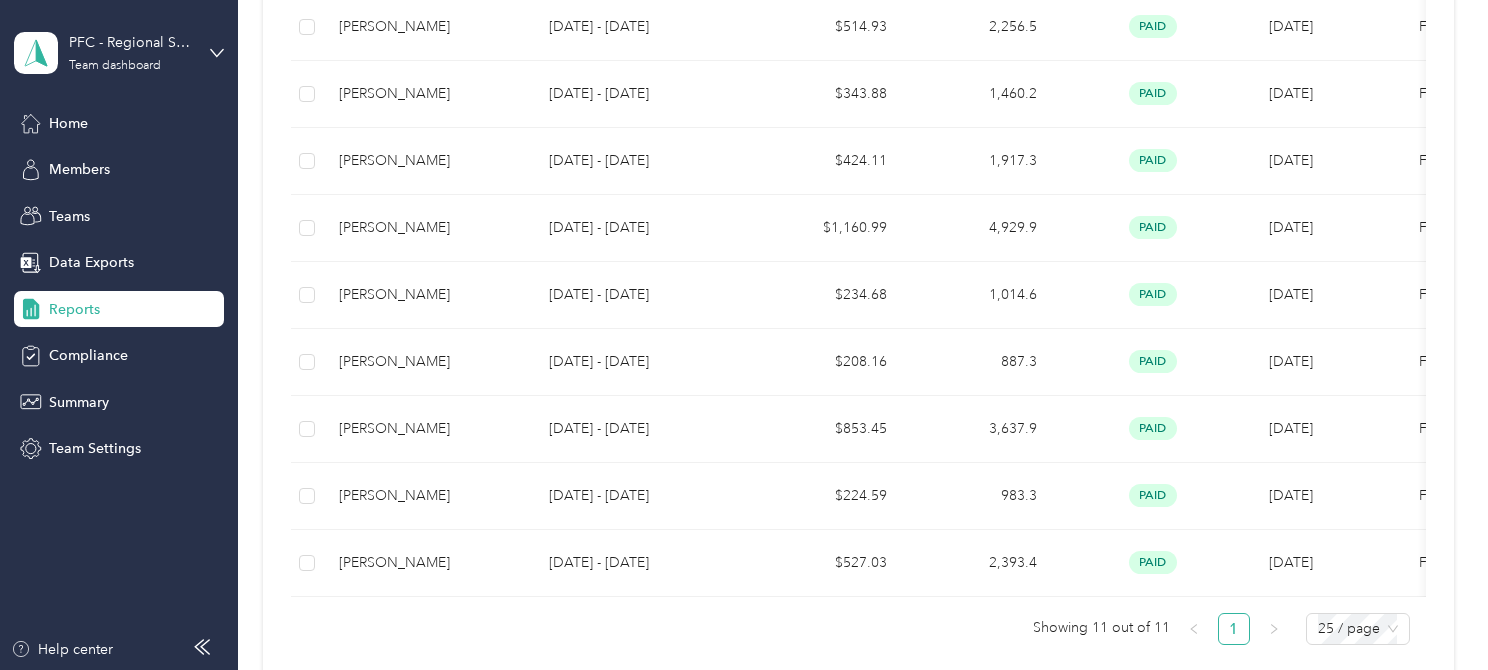 scroll, scrollTop: 0, scrollLeft: 0, axis: both 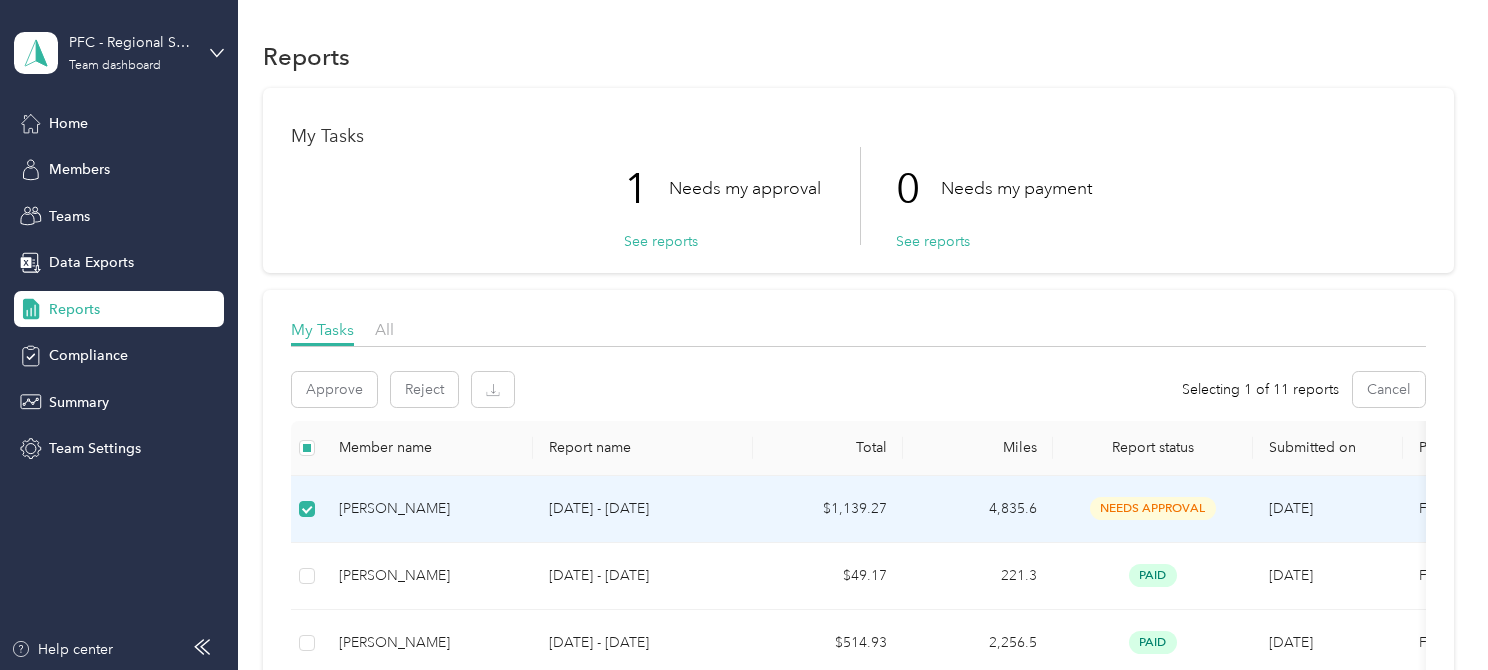click on "needs approval" at bounding box center [1153, 508] 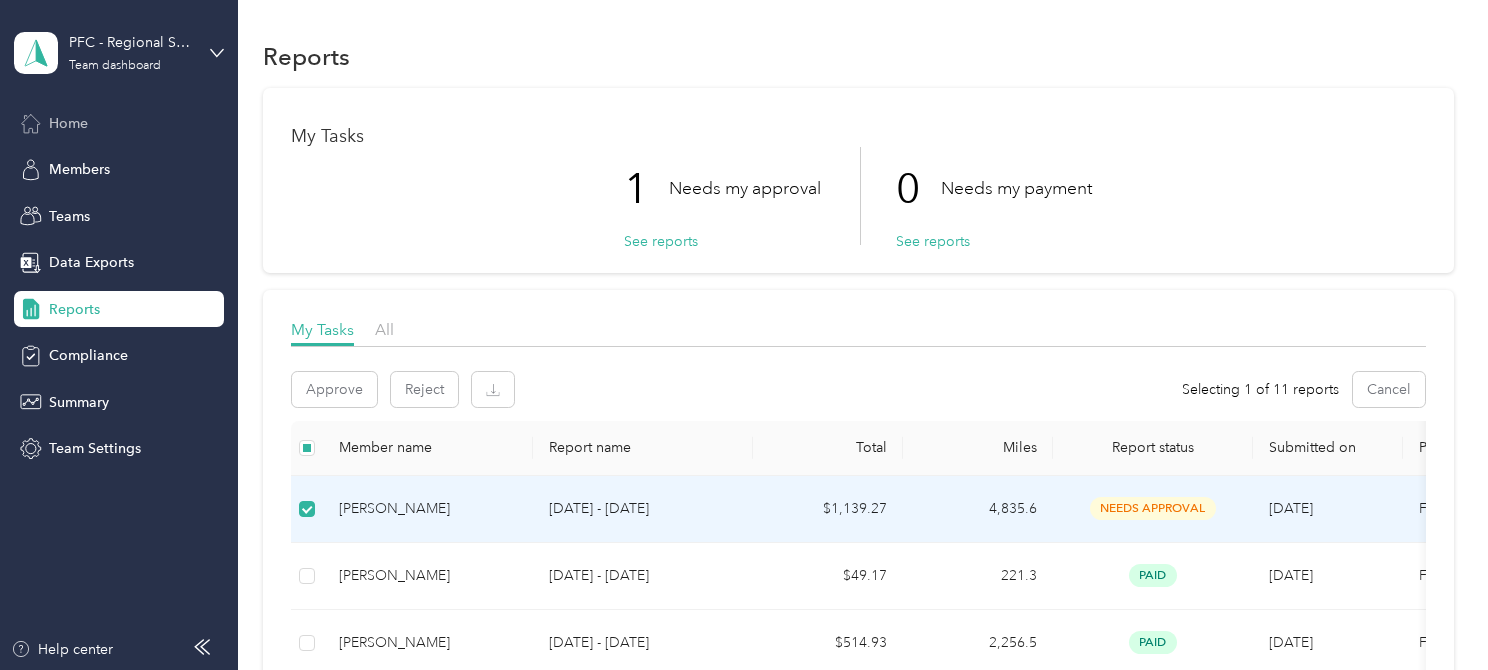 click on "Home" at bounding box center (68, 123) 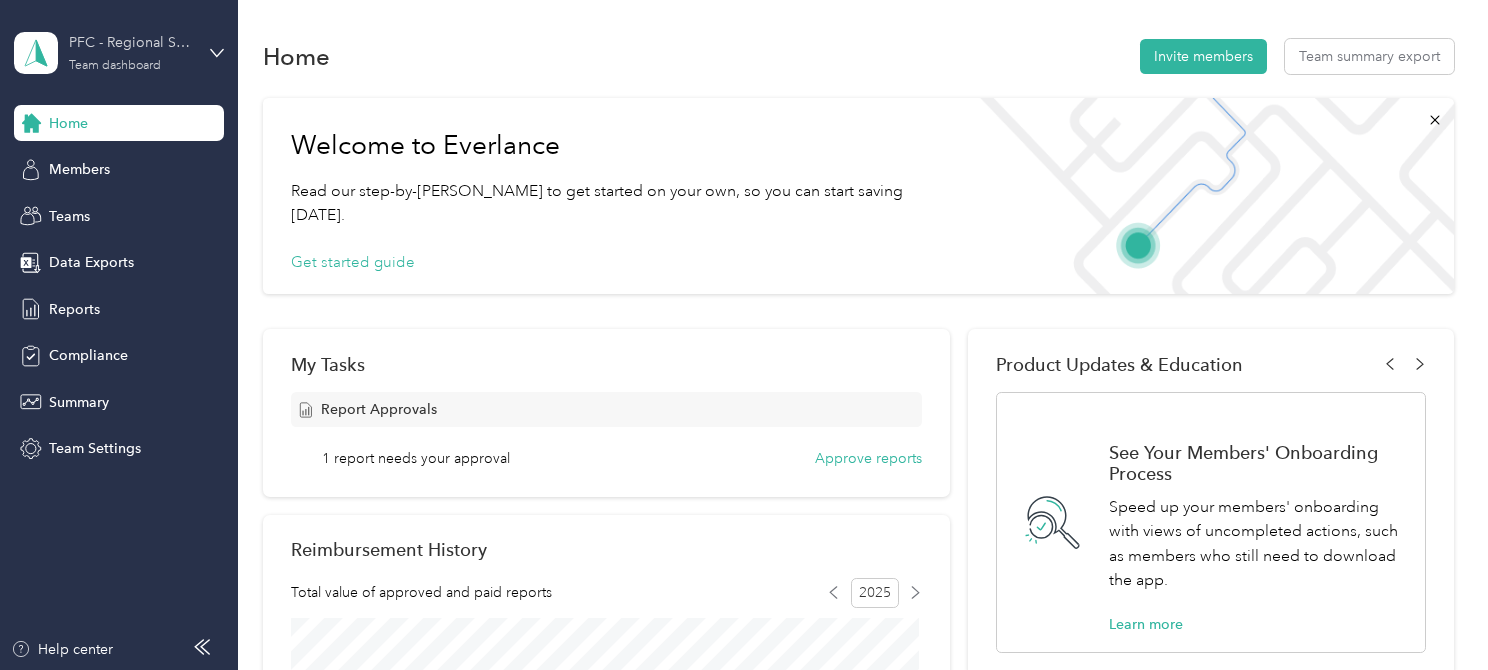 click on "Team dashboard" at bounding box center [115, 66] 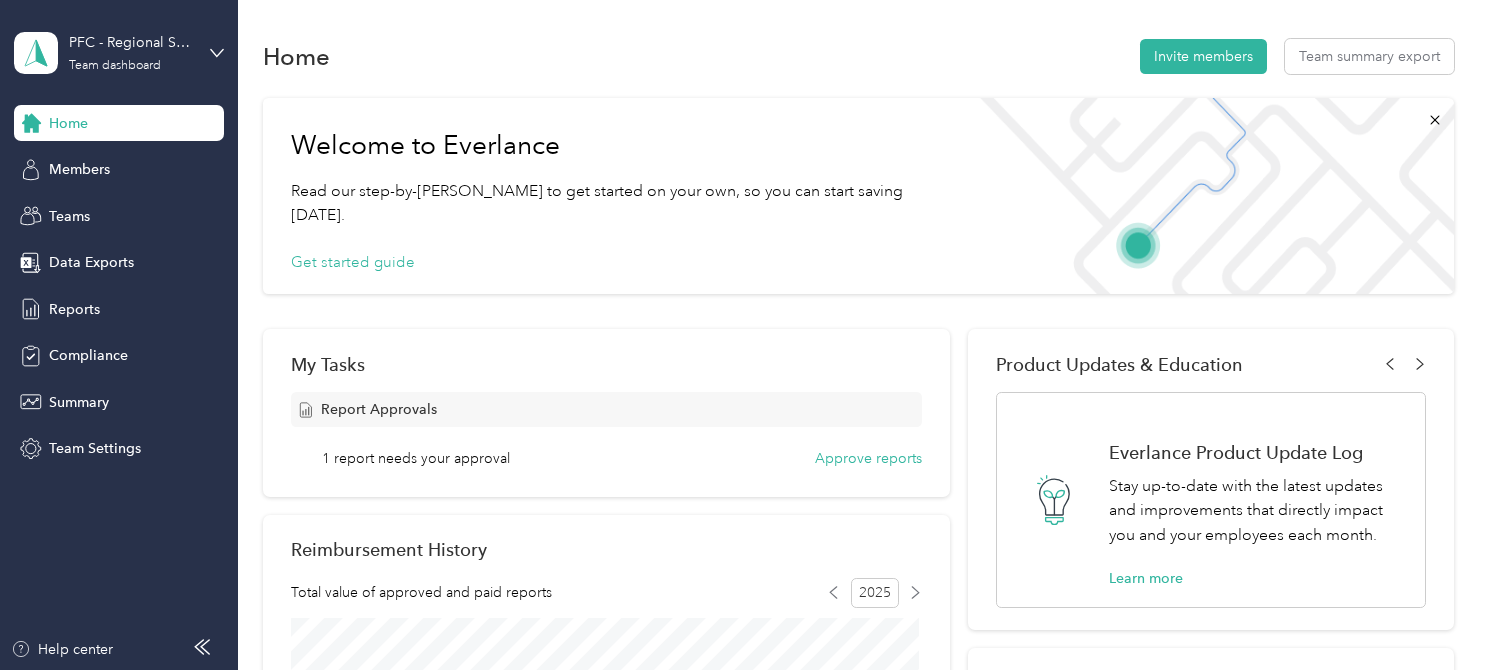 click on "Team dashboard" at bounding box center (224, 161) 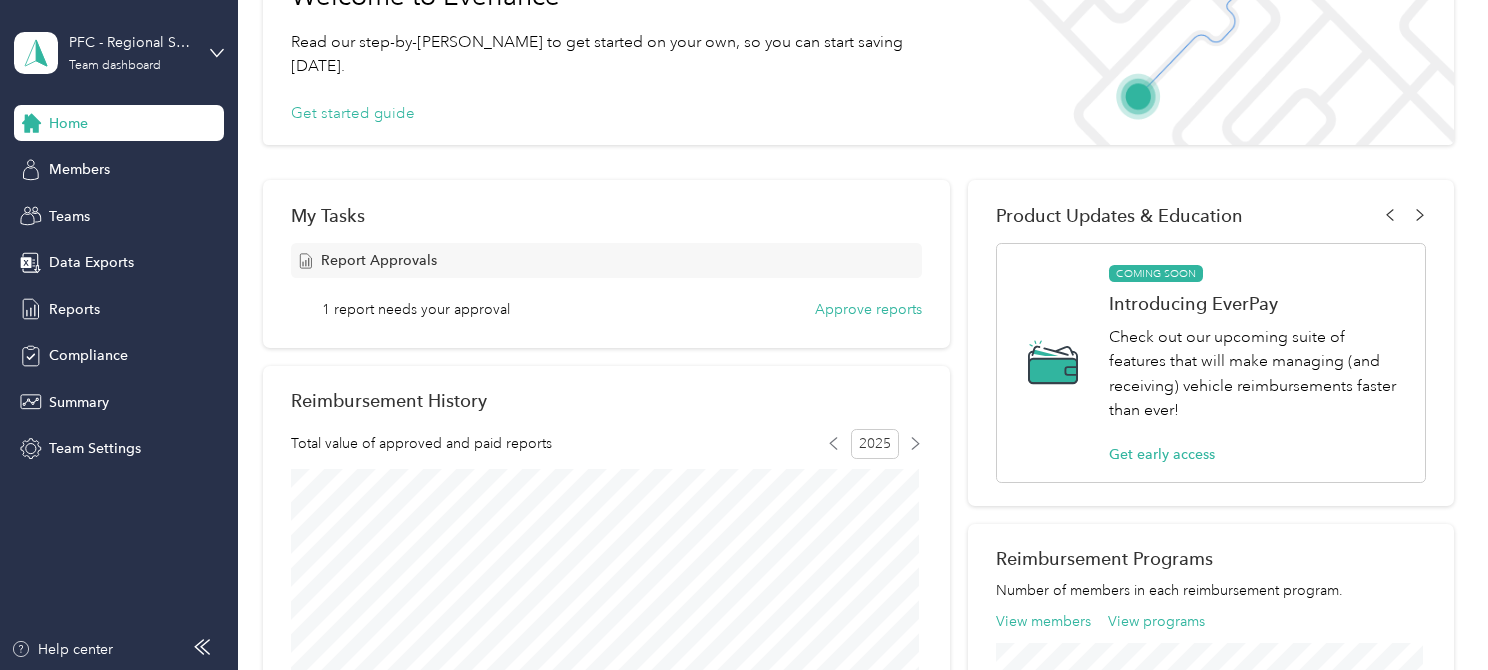 scroll, scrollTop: 0, scrollLeft: 0, axis: both 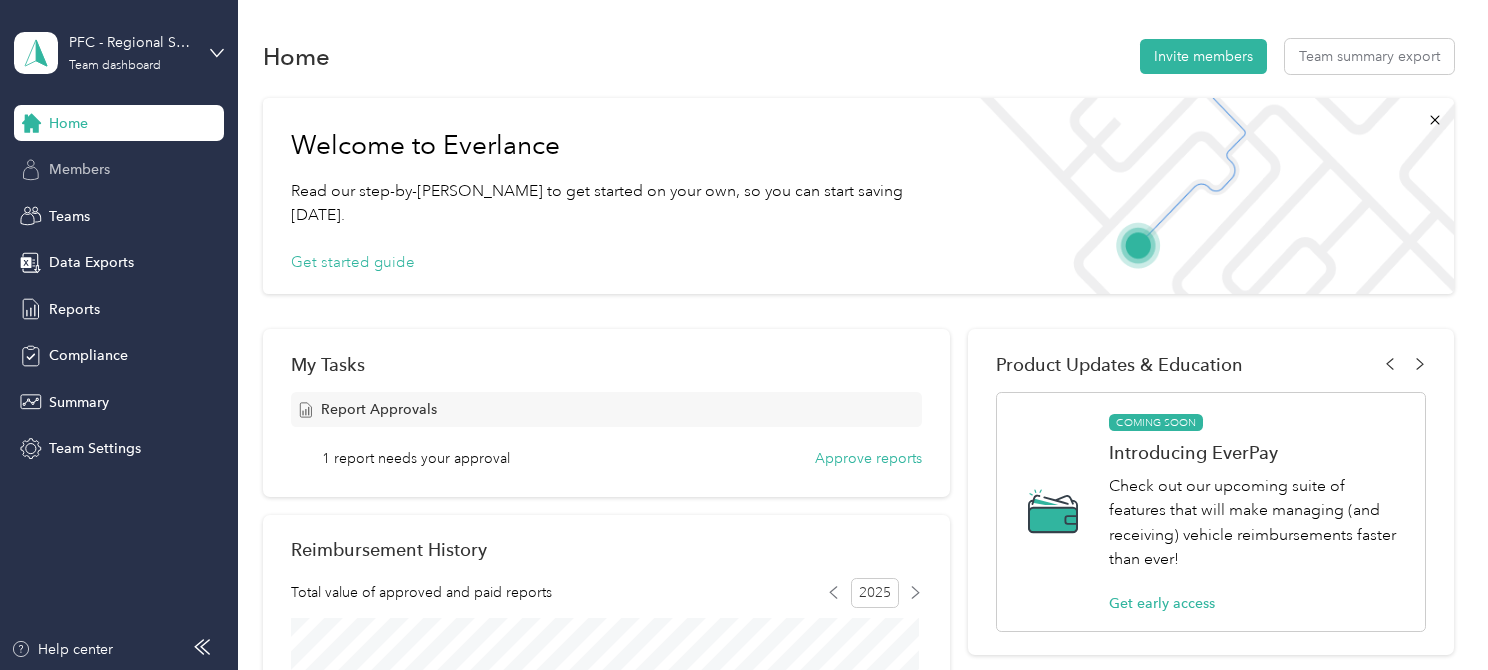 click on "Members" at bounding box center [79, 169] 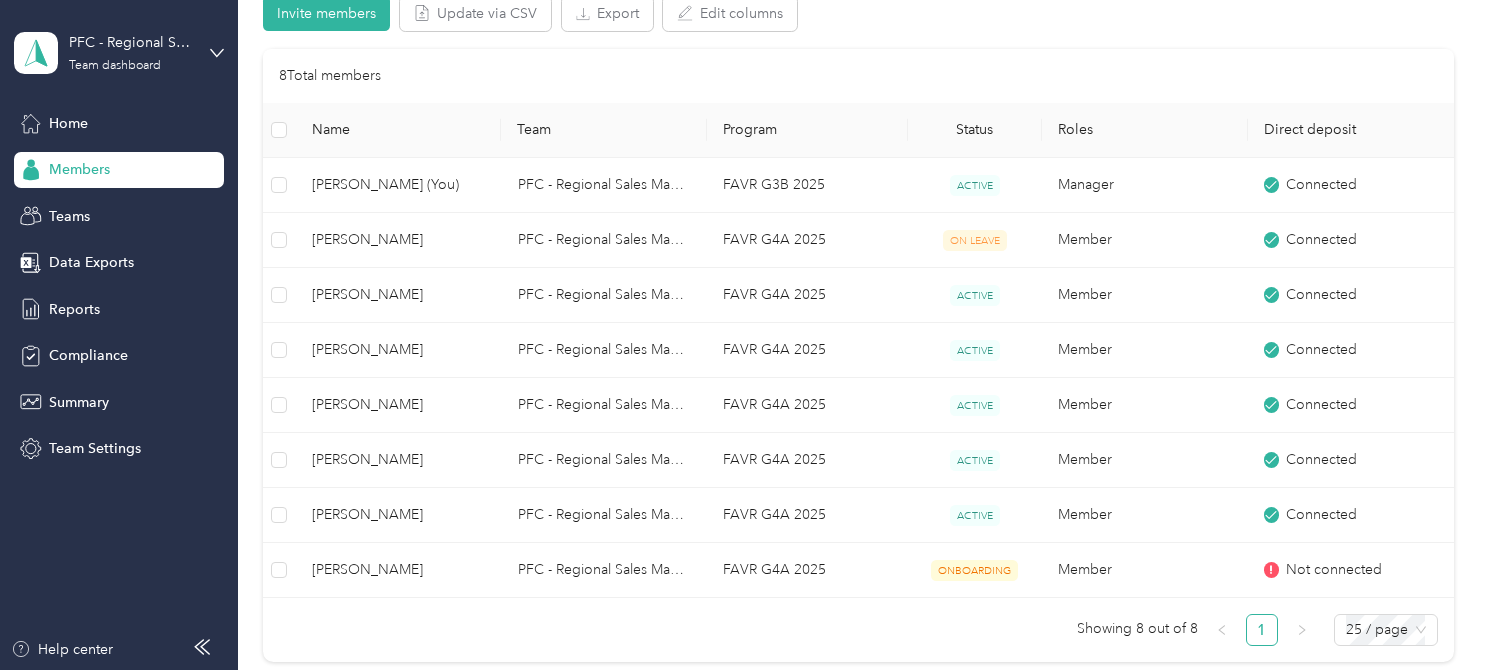 scroll, scrollTop: 215, scrollLeft: 0, axis: vertical 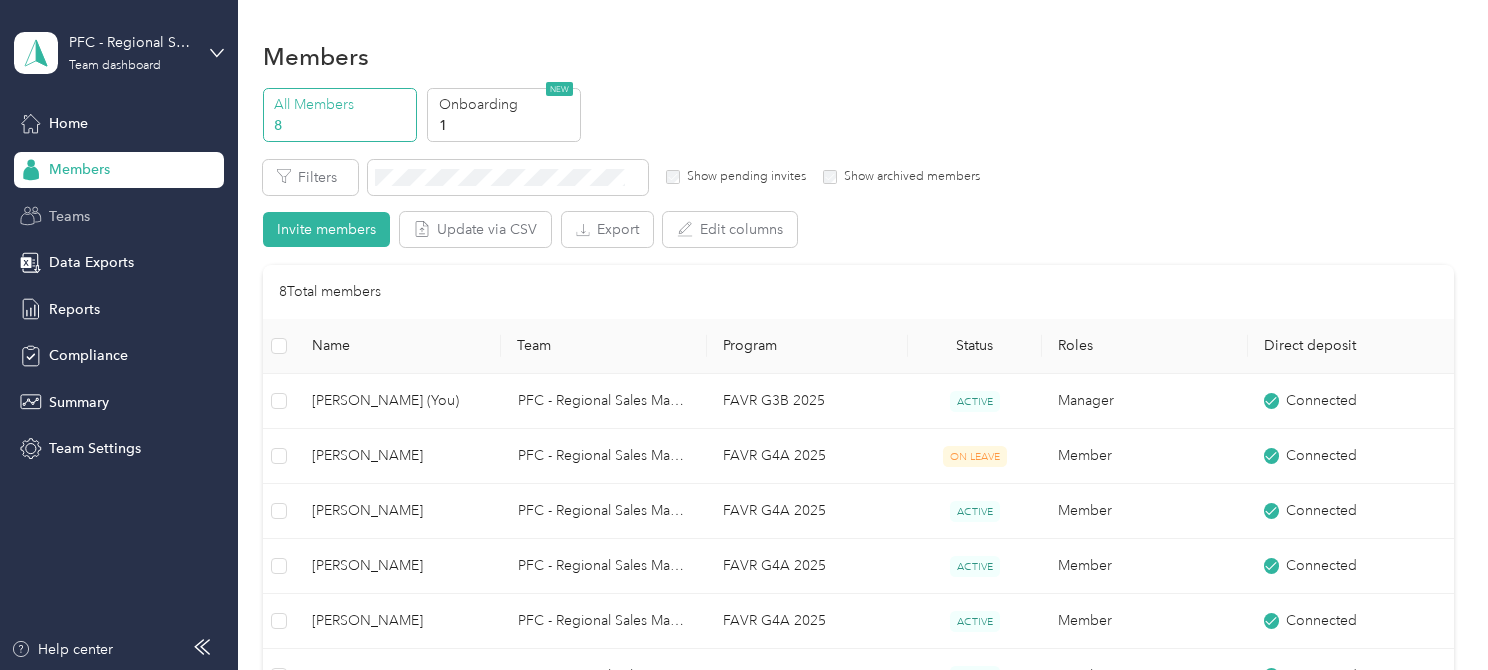 click on "Teams" at bounding box center (69, 216) 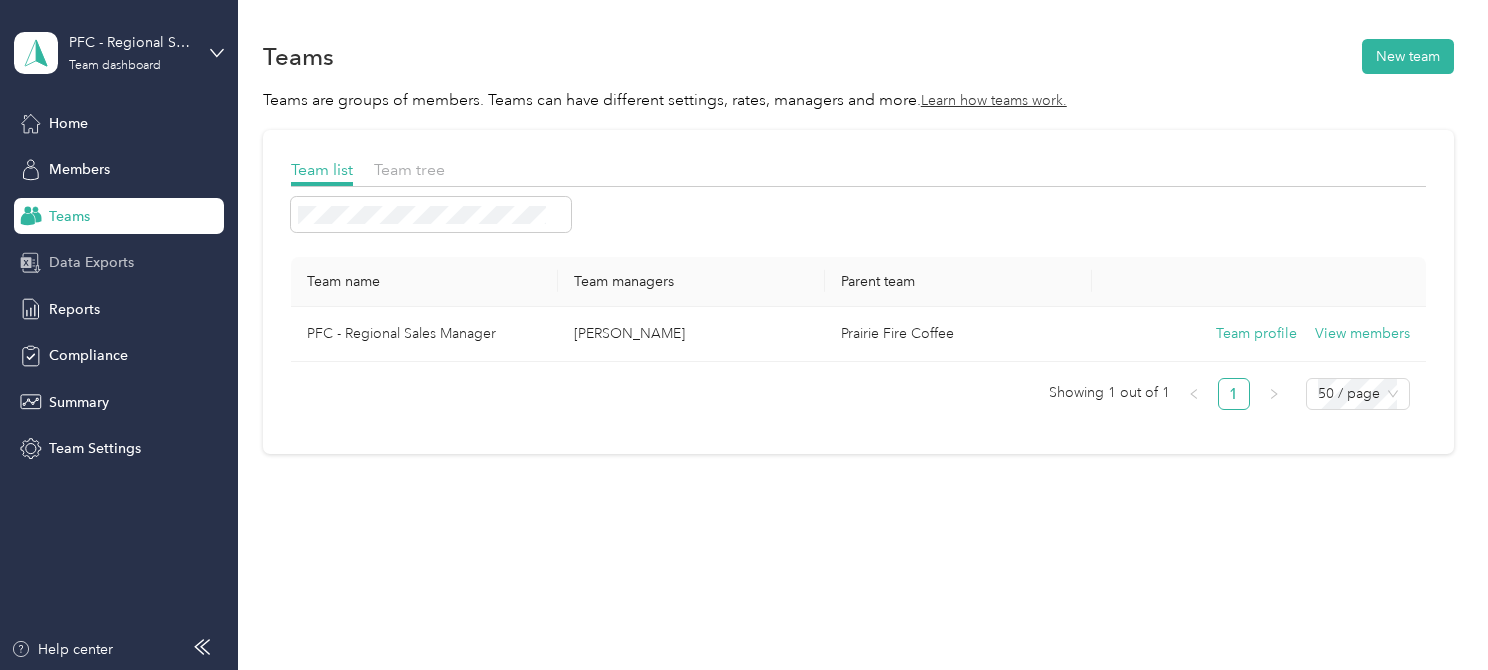 click on "Data Exports" at bounding box center (91, 262) 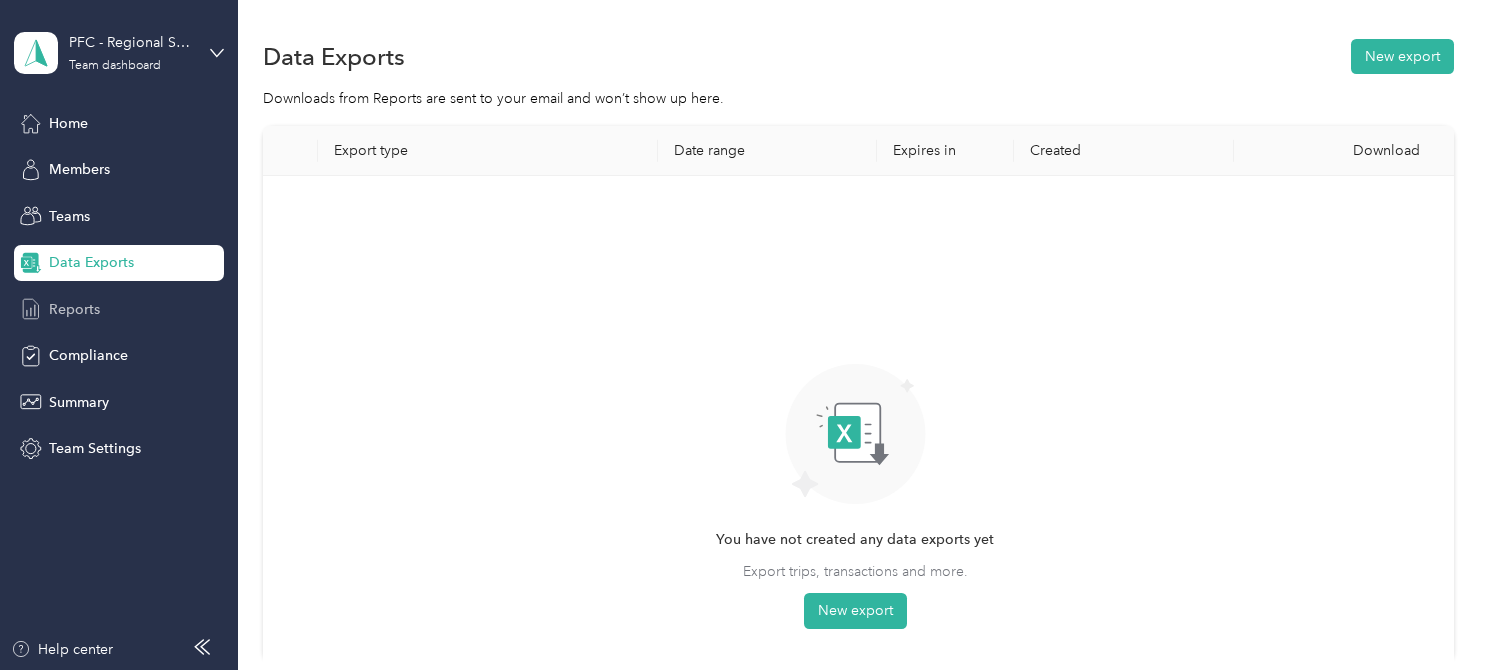 click on "Reports" at bounding box center [74, 309] 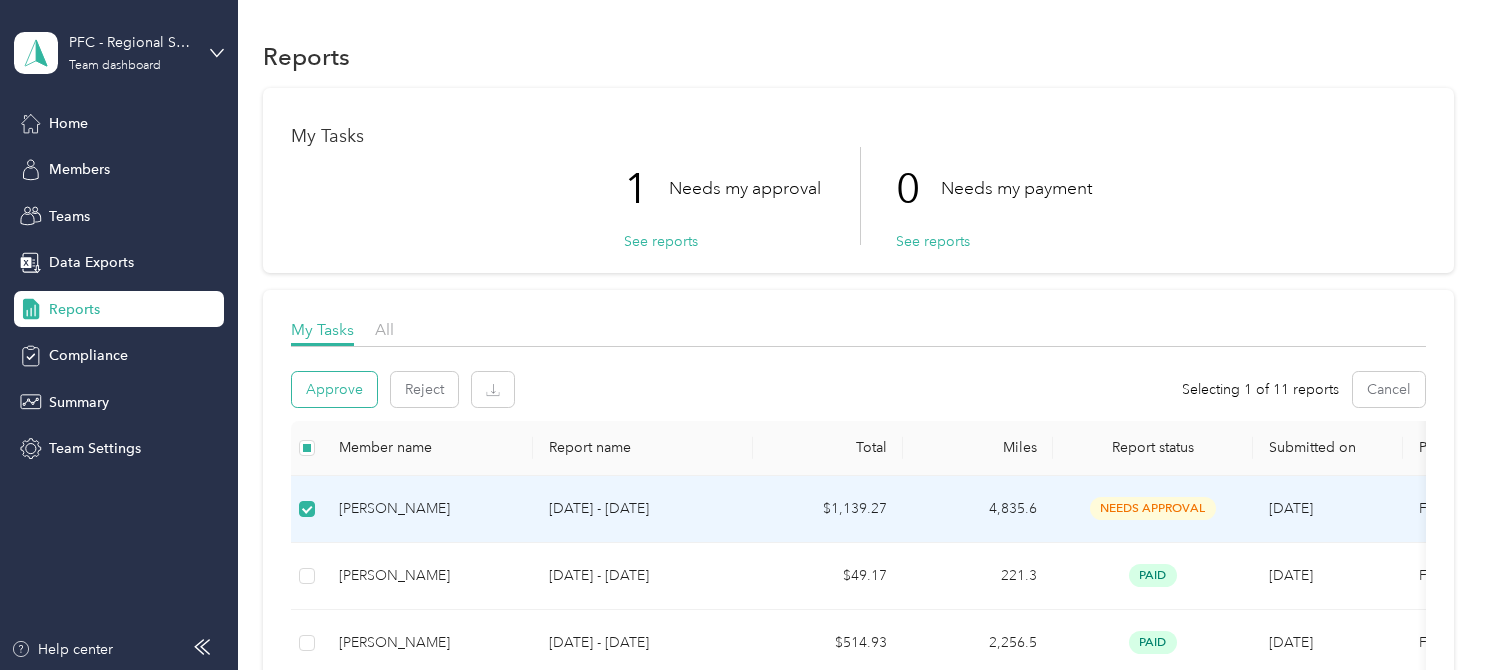 click on "Approve" at bounding box center [334, 389] 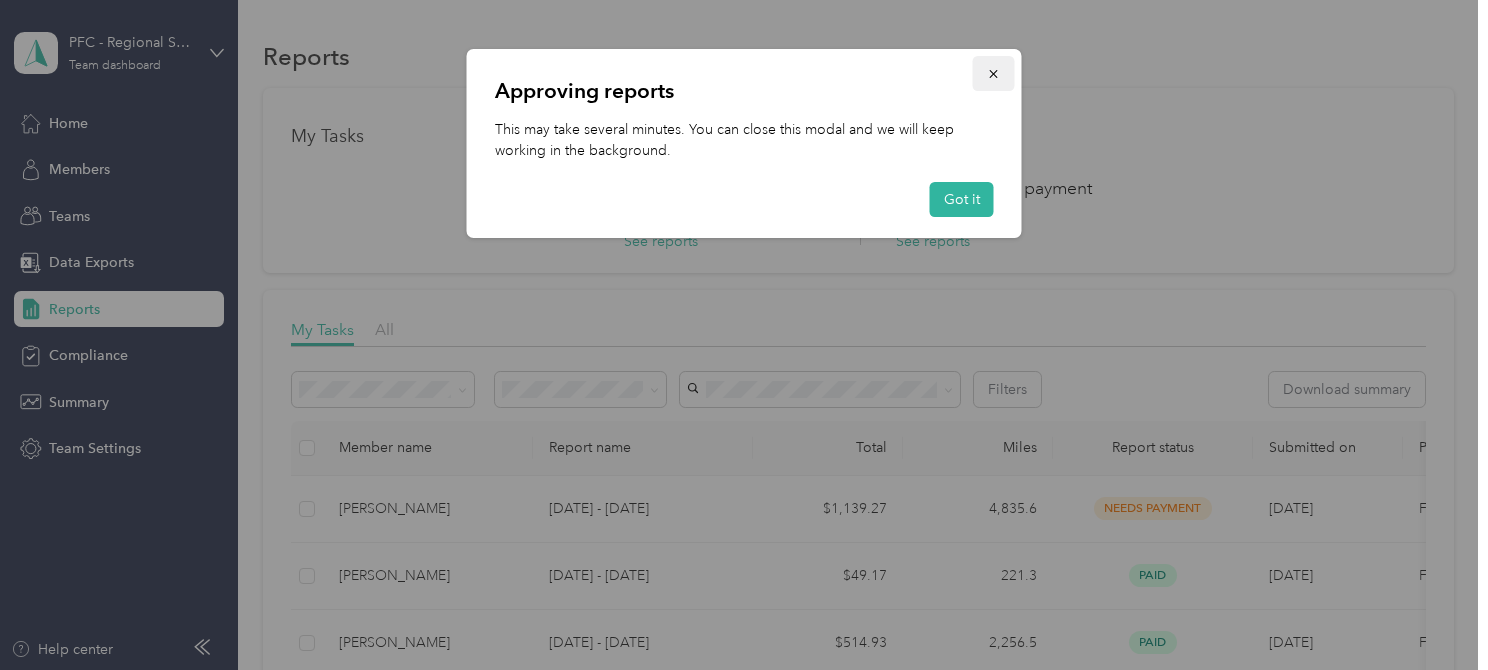 click 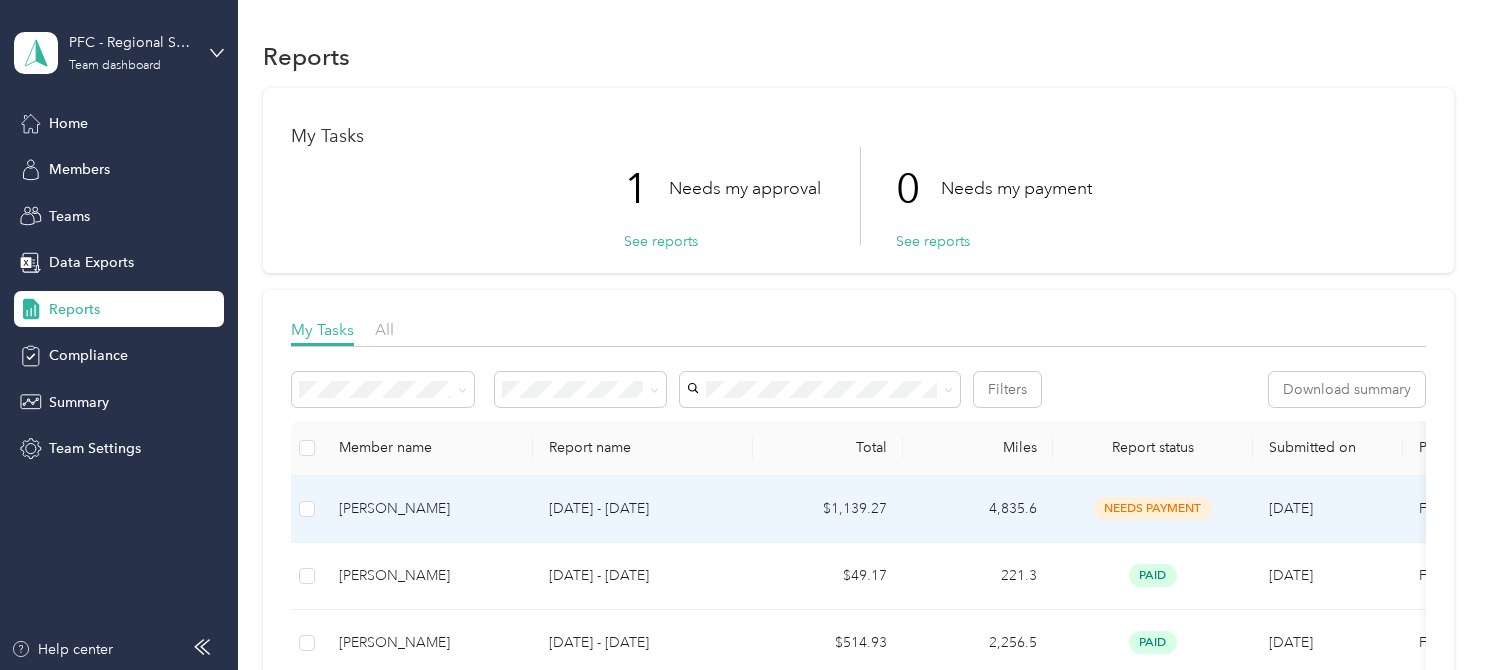 click on "[PERSON_NAME]" at bounding box center [428, 509] 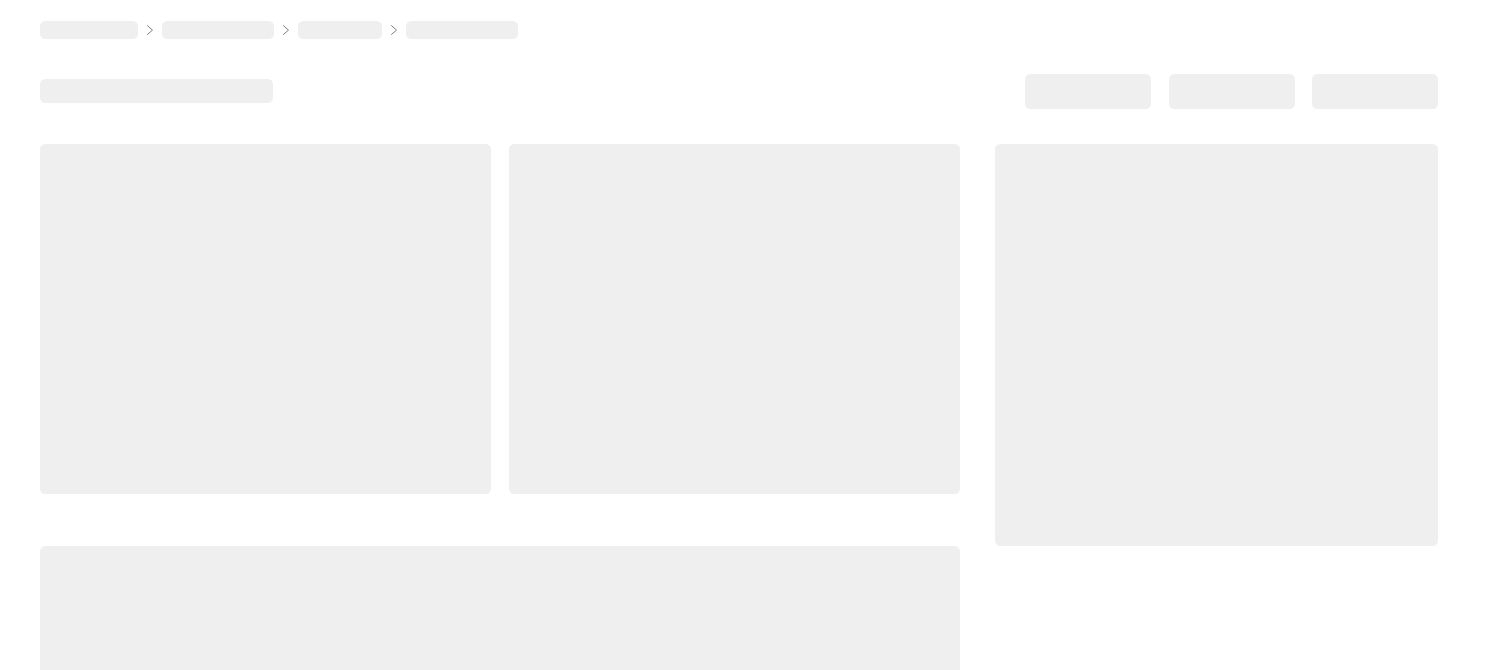 click at bounding box center (500, 479) 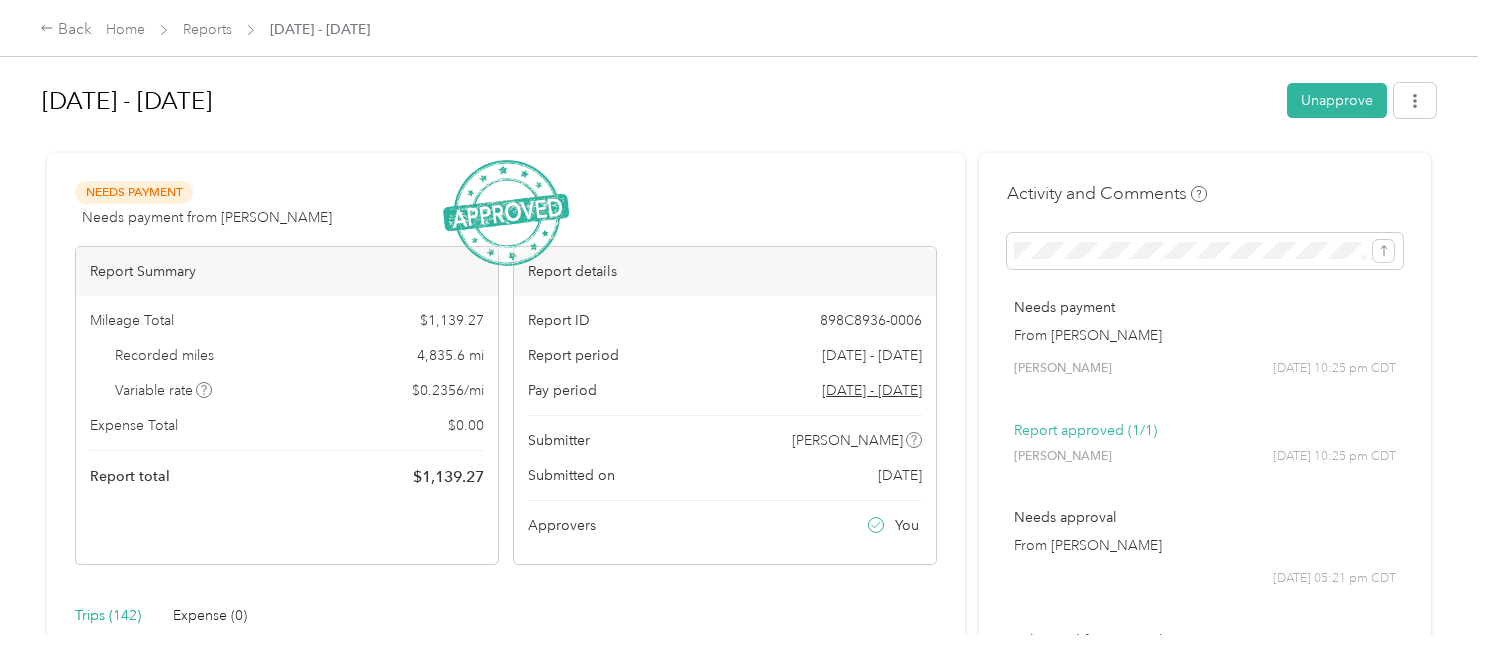 click on "Trips (142) Expense (0)" at bounding box center (506, 616) 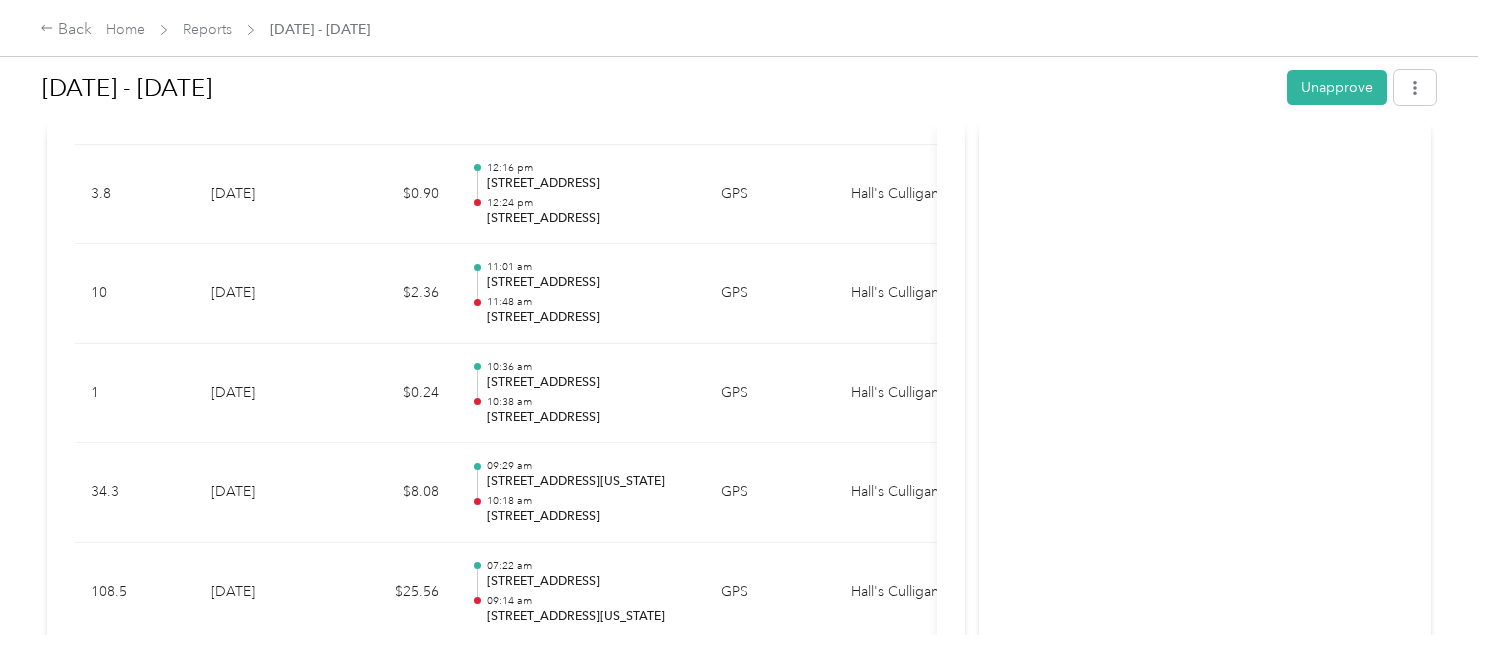 scroll, scrollTop: 1560, scrollLeft: 0, axis: vertical 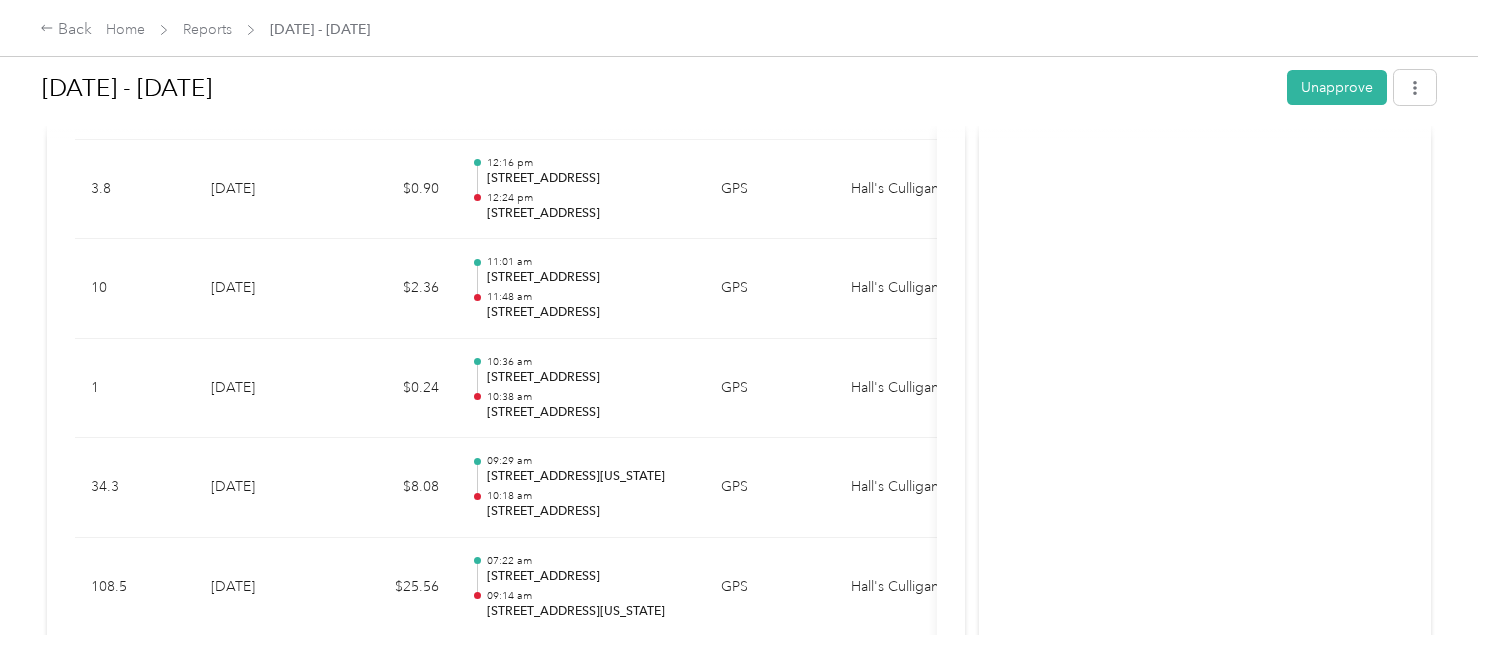 click on "Activity and Comments   Needs payment From [PERSON_NAME] [PERSON_NAME] [DATE] 10:25 pm CDT Report approved (1/1) [PERSON_NAME] [DATE] 10:25 pm CDT Needs approval From [PERSON_NAME] [DATE] 05:21 pm CDT Submitted for approval [PERSON_NAME] [DATE] 05:21 pm CDT" at bounding box center [1205, 5965] 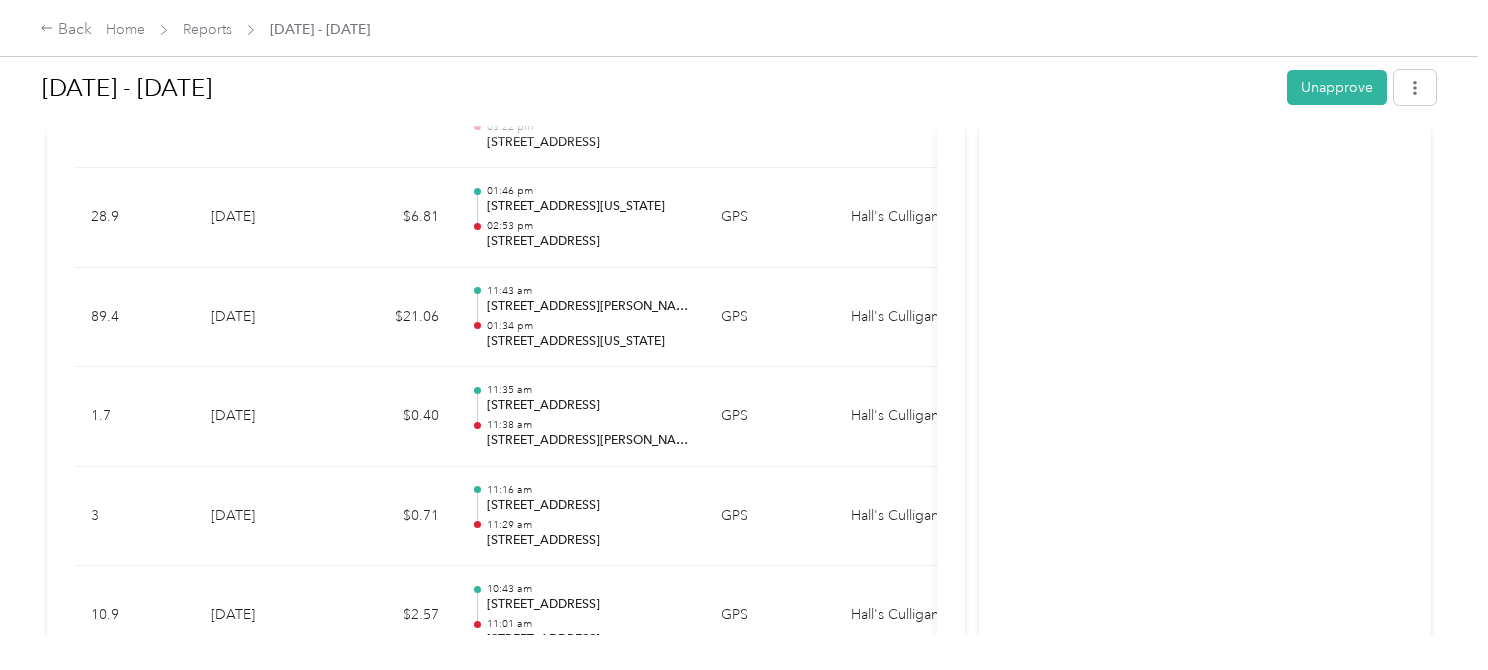 scroll, scrollTop: 13733, scrollLeft: 0, axis: vertical 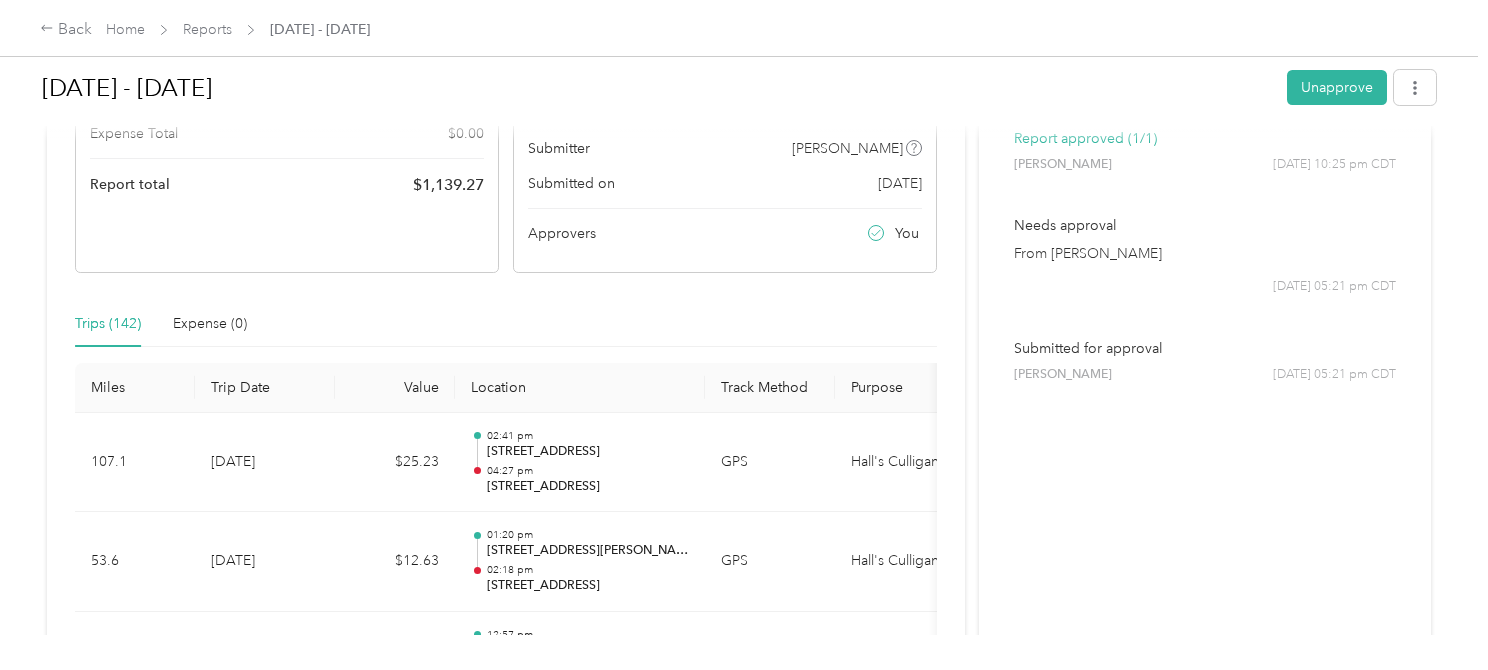 drag, startPoint x: 1480, startPoint y: 557, endPoint x: 1479, endPoint y: 42, distance: 515.001 